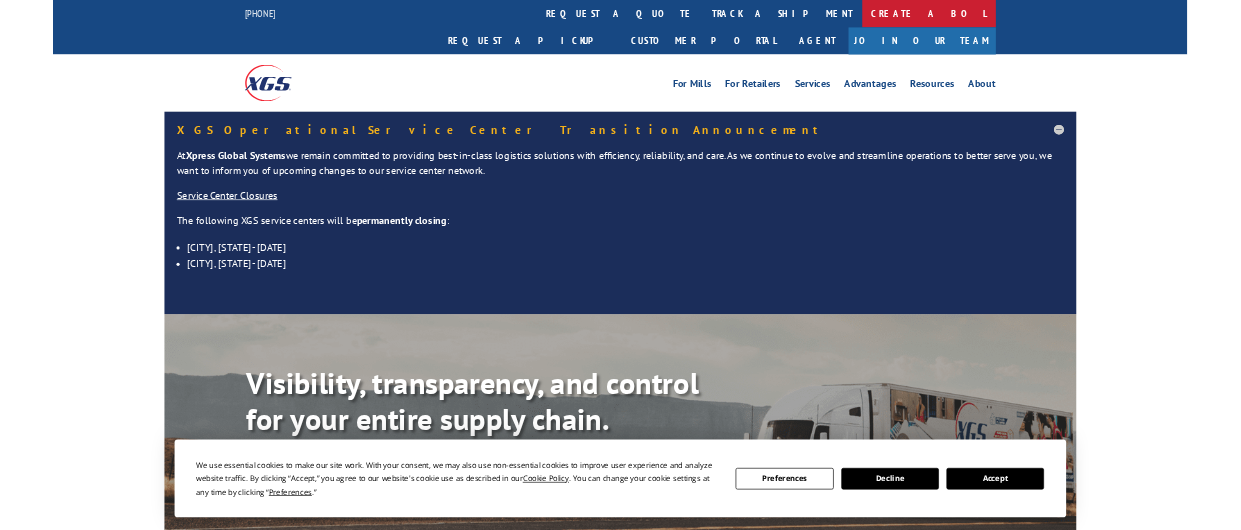 scroll, scrollTop: 0, scrollLeft: 0, axis: both 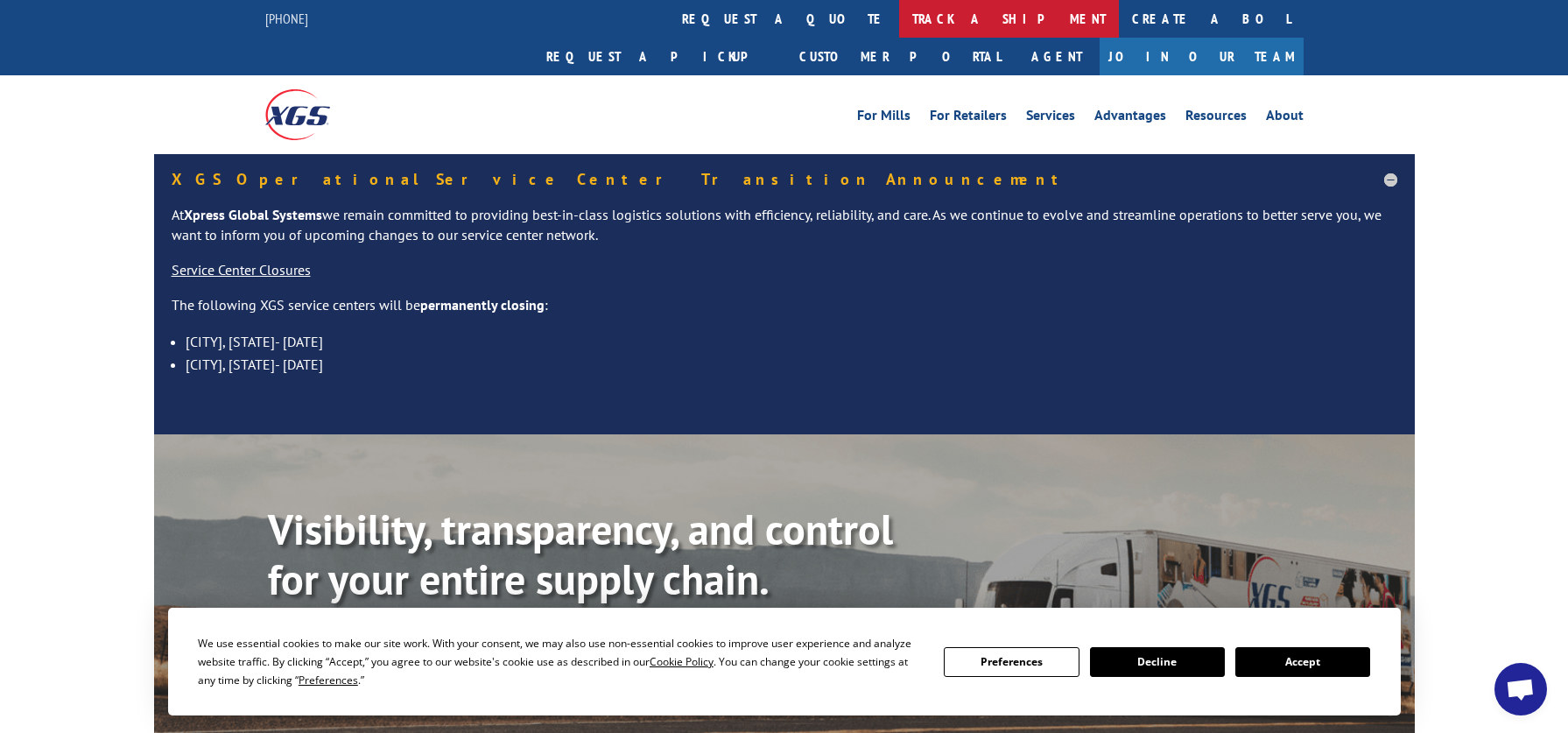 click on "track a shipment" at bounding box center [1009, 18] 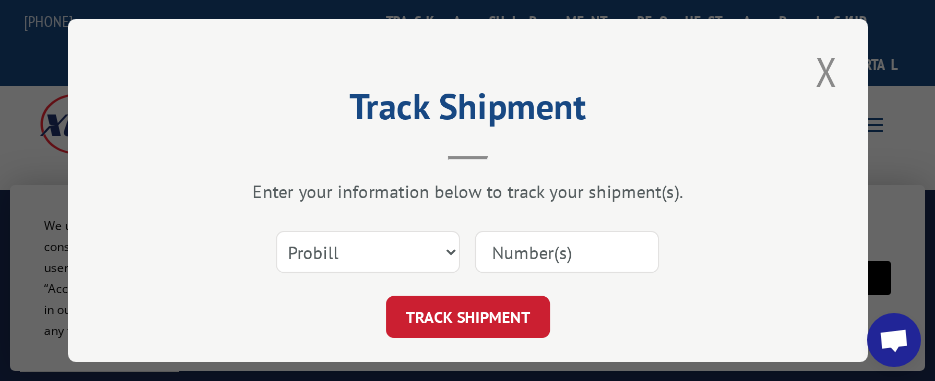 click at bounding box center (567, 252) 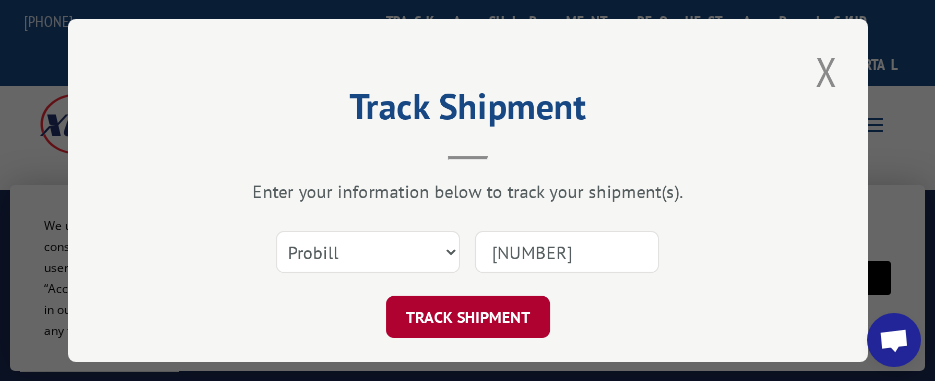 type on "17507743" 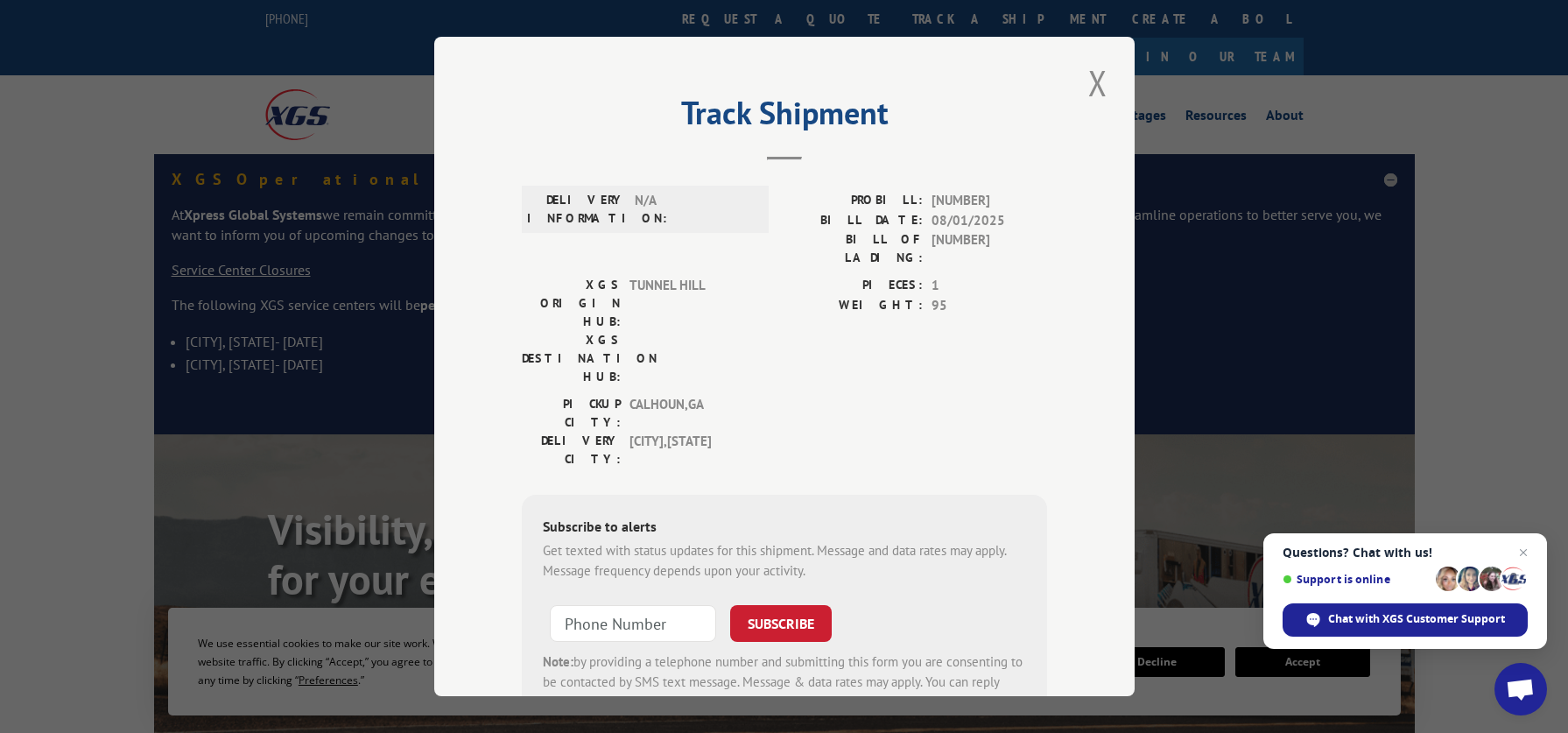 click on "SUBSCRIBE Note:  by providing a telephone number and submitting this form you are consenting to be contacted by SMS text message. Message & data rates may apply. You can reply STOP to opt-out of further messaging." at bounding box center (784, 653) 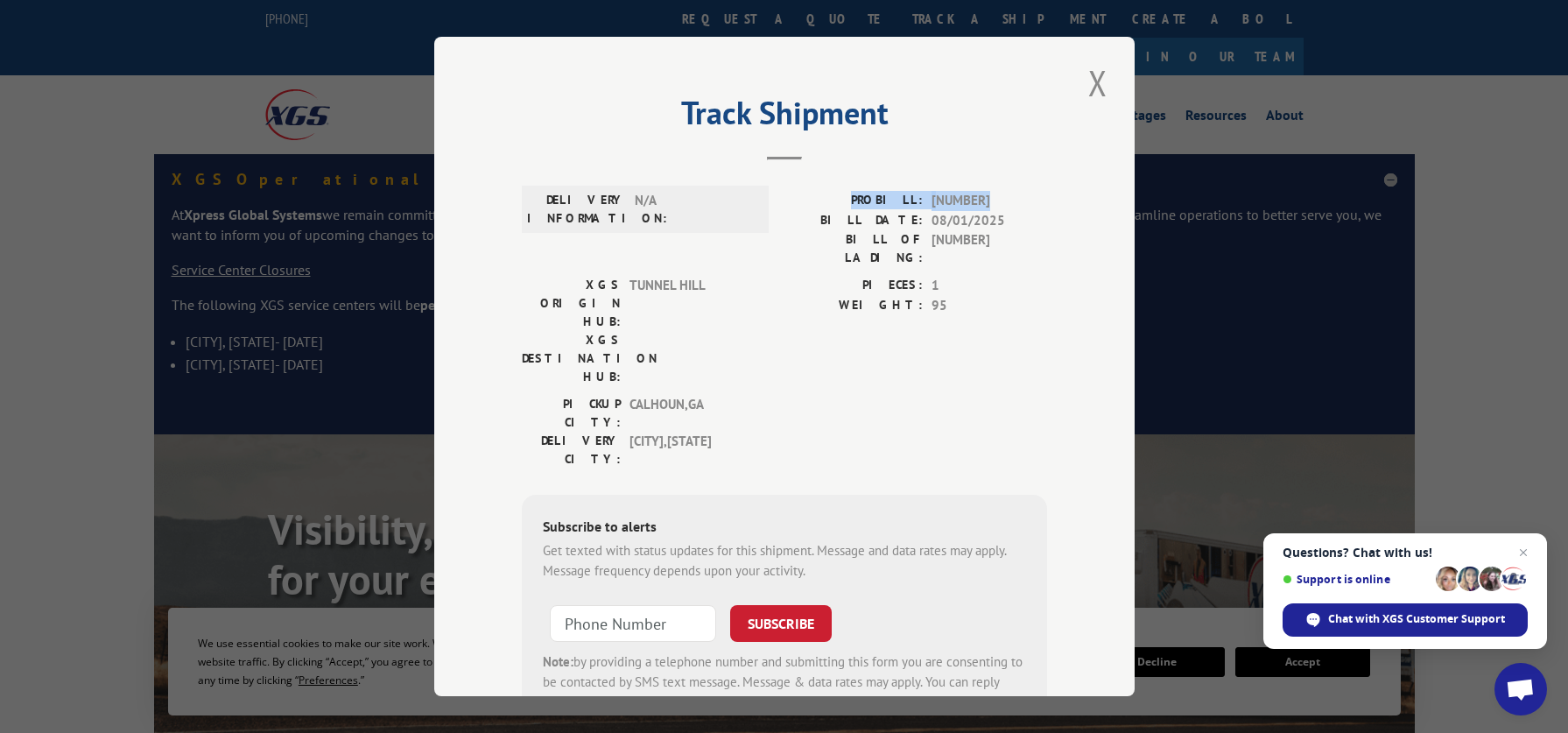 drag, startPoint x: 981, startPoint y: 199, endPoint x: 867, endPoint y: 200, distance: 114.00439 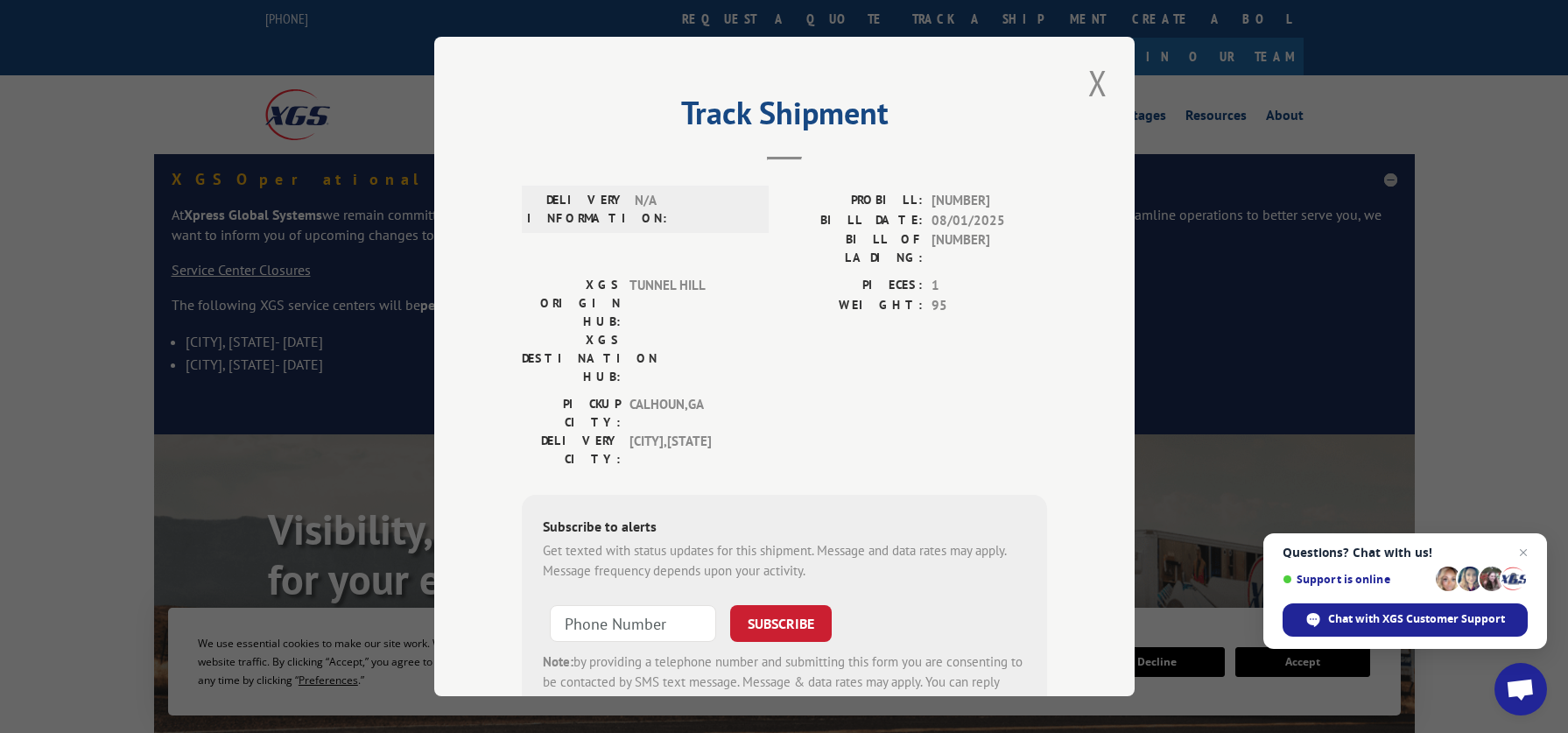 click on "Track Shipment DELIVERY INFORMATION: N/A PROBILL: [PROBILL] BILL DATE: [DATE] BILL OF LADING: [PROBILL] XGS ORIGIN HUB: TUNNEL HILL XGS DESTINATION HUB: PIECES: 1 WEIGHT: 95 PICKUP CITY: CALHOUN , [STATE] DELIVERY CITY: [CITY] , [STATE] Subscribe to alerts Get texted with status updates for this shipment. Message and data rates may apply. Message frequency depends upon your activity. SUBSCRIBE Note: by providing a telephone number and submitting this form you are consenting to be contacted by SMS text message. Message & data rates may apply. You can reply STOP to opt-out of further messaging." at bounding box center [784, 366] 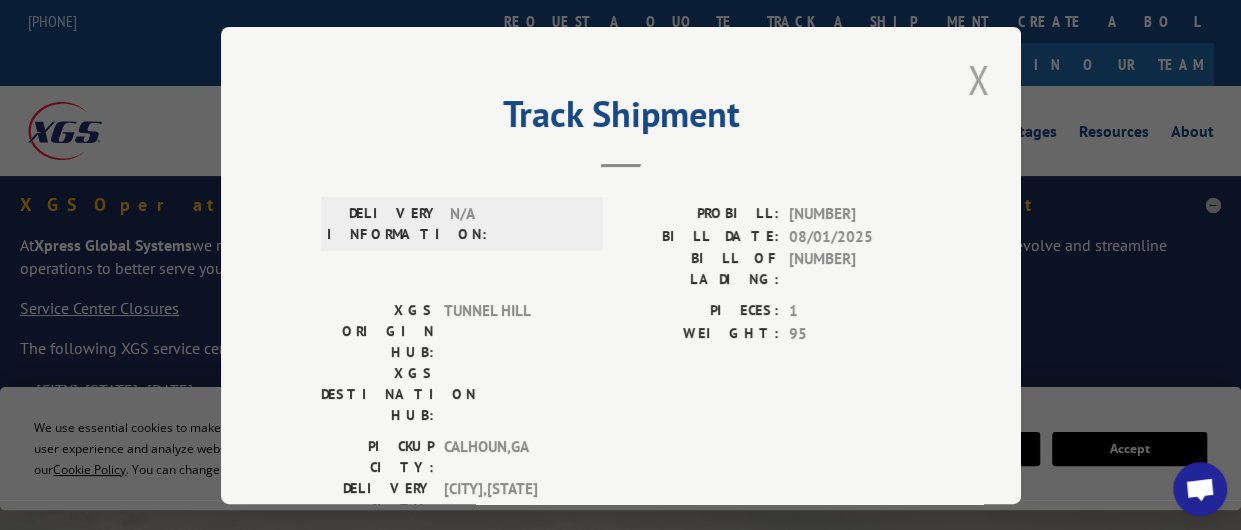 click at bounding box center [979, 79] 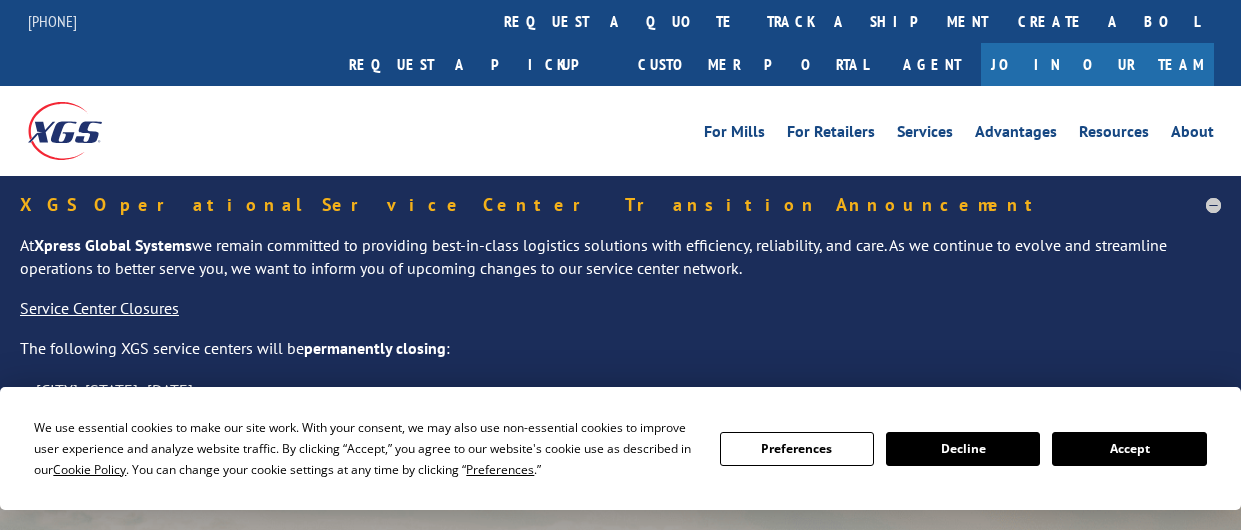 scroll, scrollTop: 0, scrollLeft: 0, axis: both 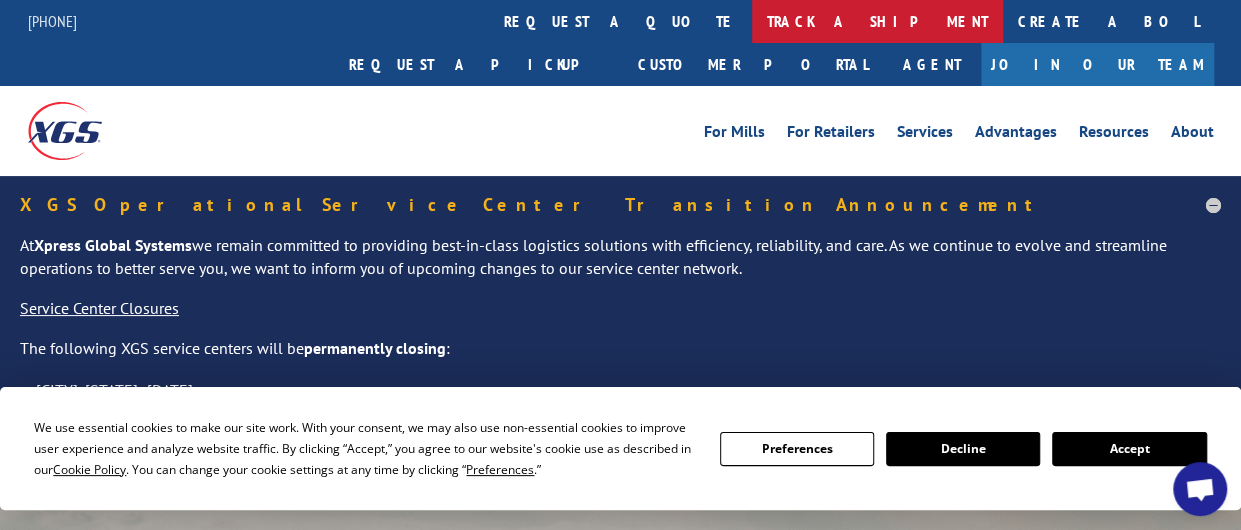 click on "track a shipment" at bounding box center (877, 21) 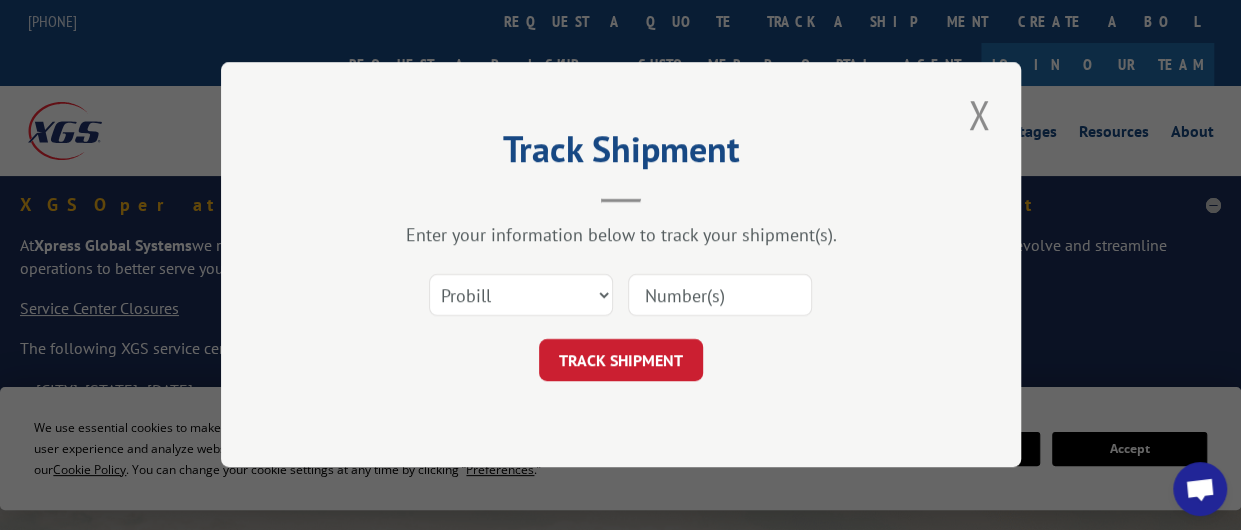 click at bounding box center [720, 296] 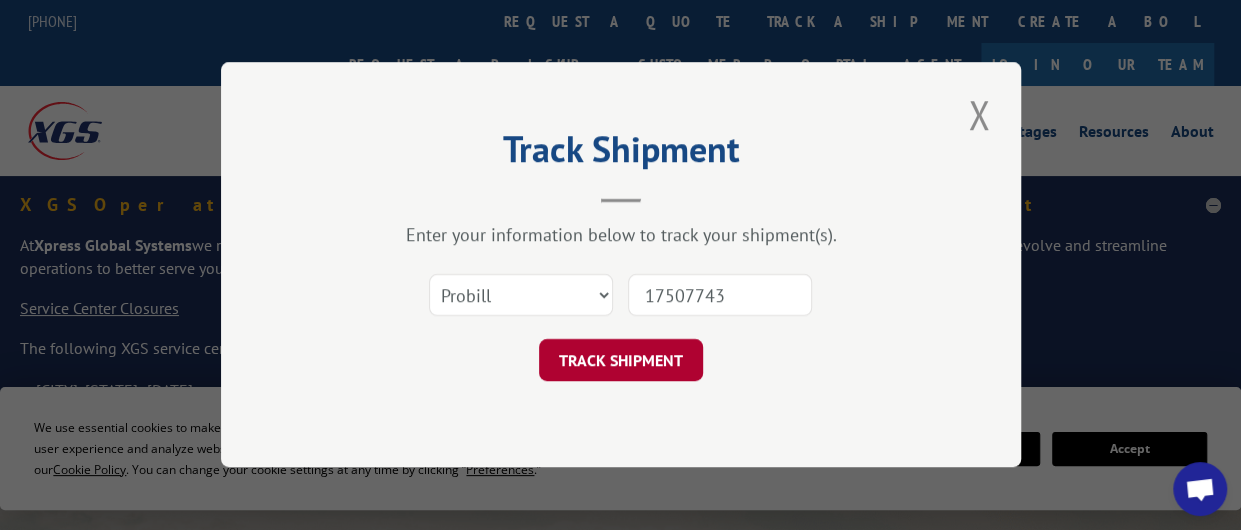 type on "17507743" 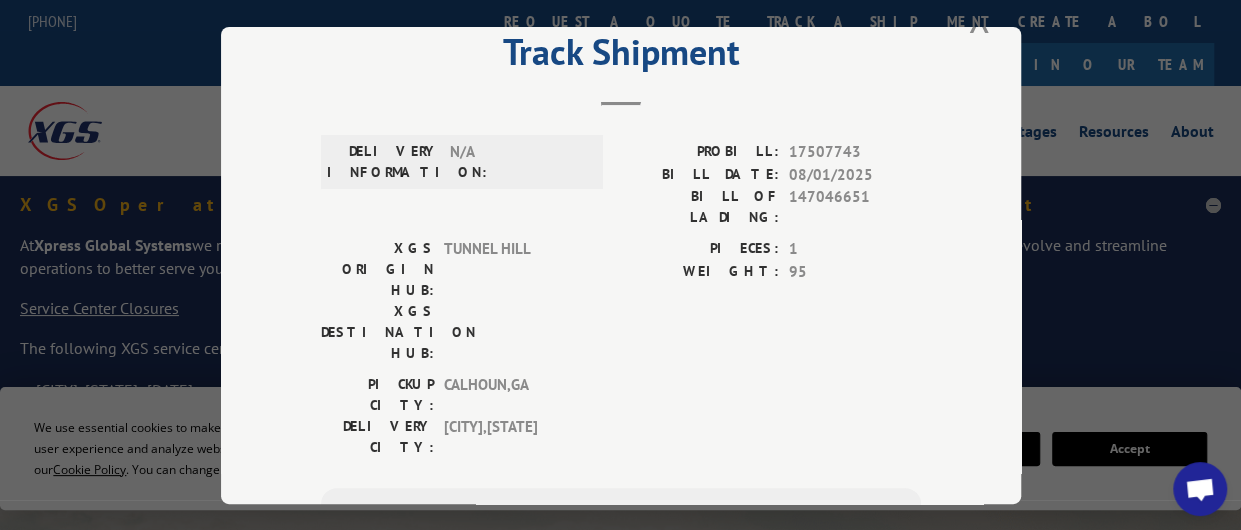 scroll, scrollTop: 0, scrollLeft: 0, axis: both 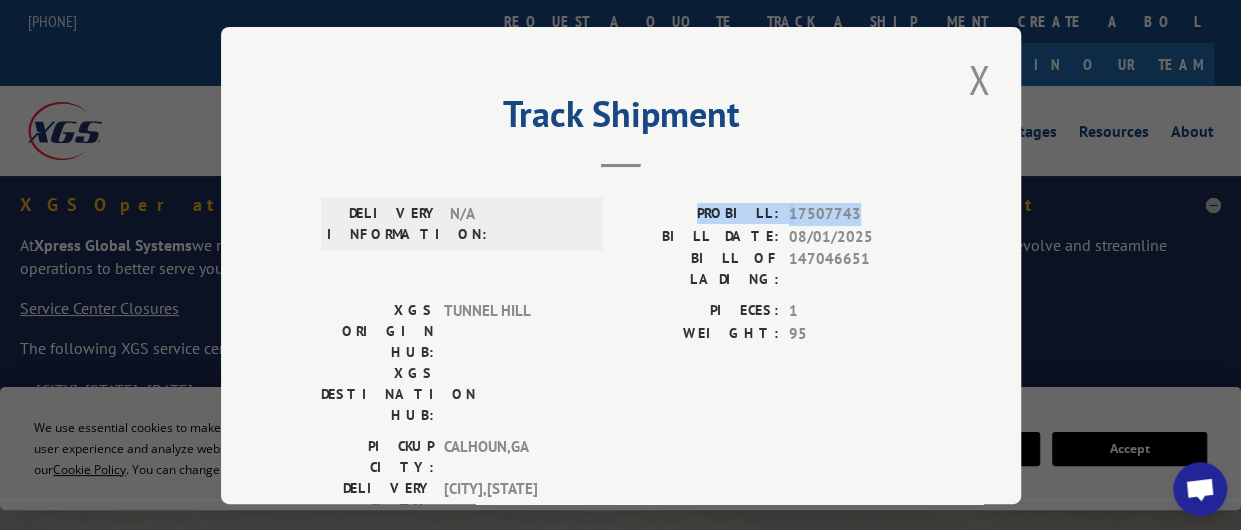drag, startPoint x: 714, startPoint y: 205, endPoint x: 862, endPoint y: 214, distance: 148.27339 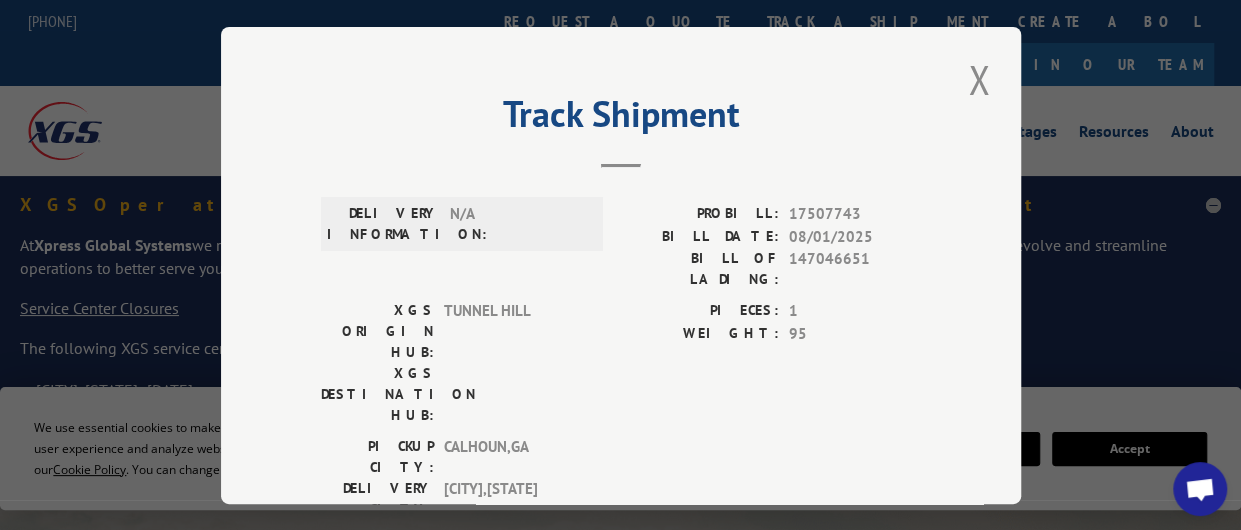 click on "WEIGHT:" at bounding box center [700, 333] 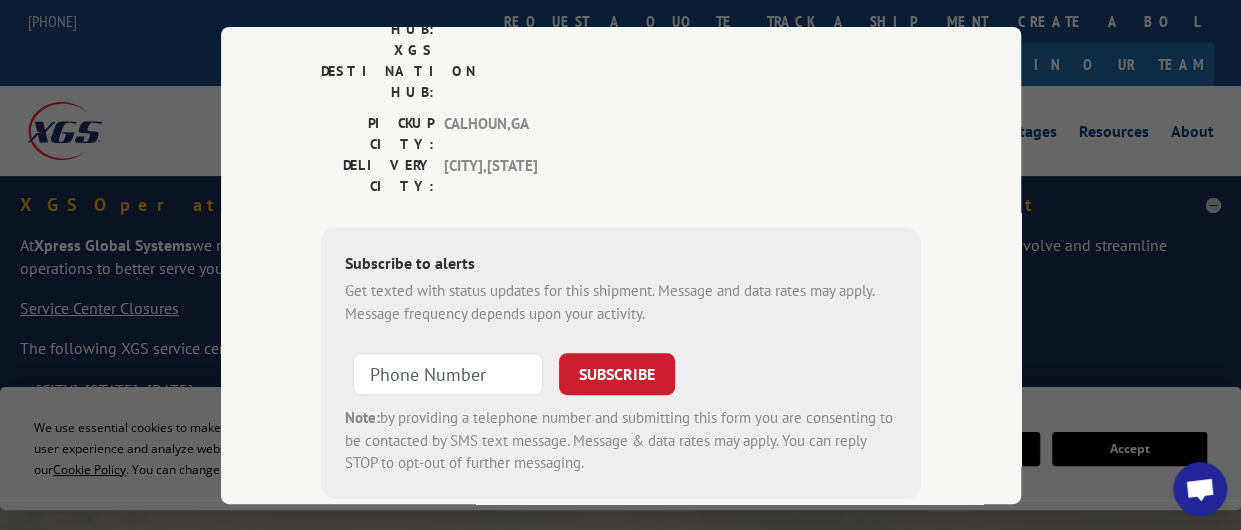 scroll, scrollTop: 0, scrollLeft: 0, axis: both 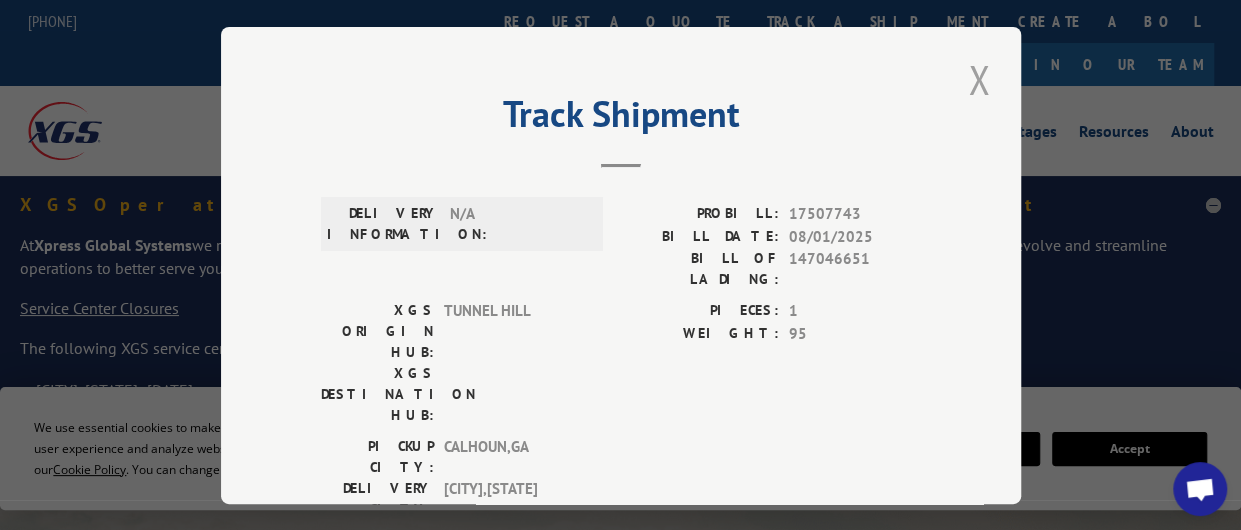 click at bounding box center [979, 79] 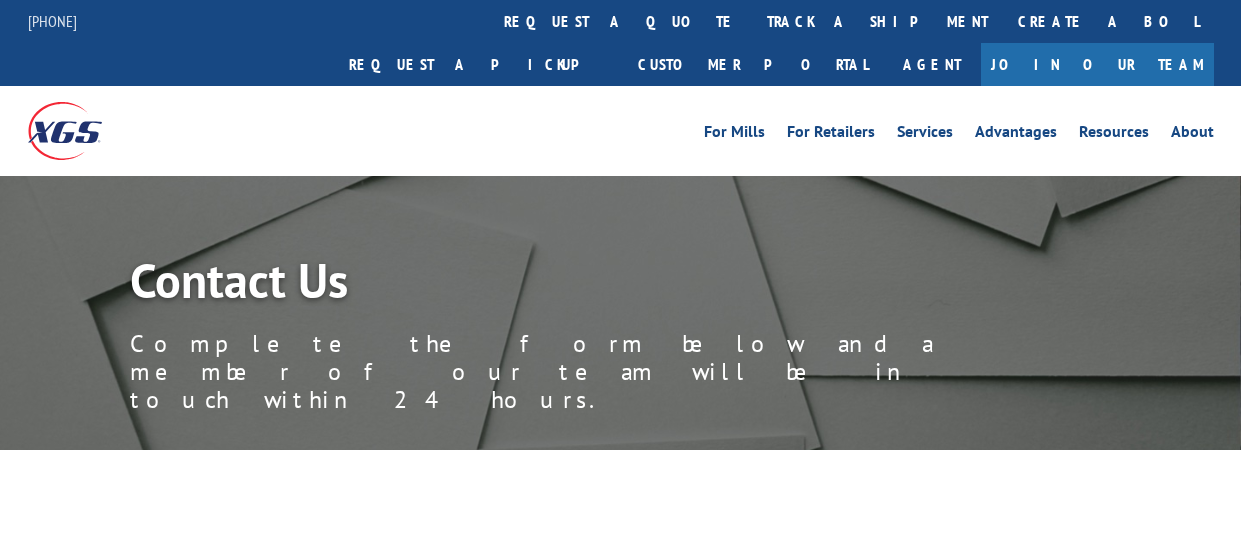 scroll, scrollTop: 0, scrollLeft: 0, axis: both 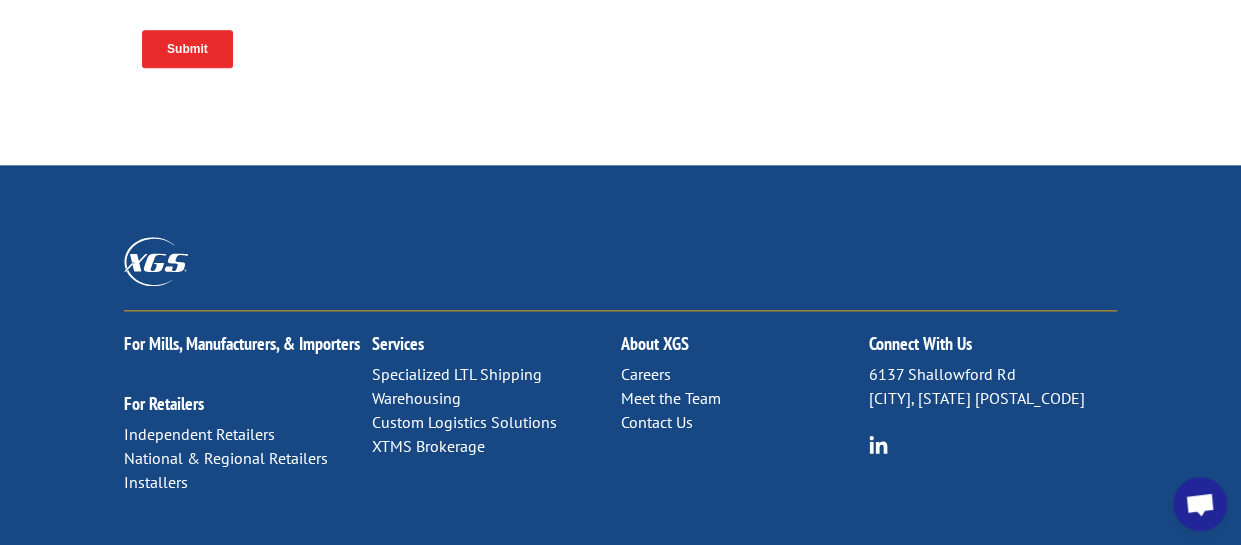 click on "Contact Us" at bounding box center (656, 422) 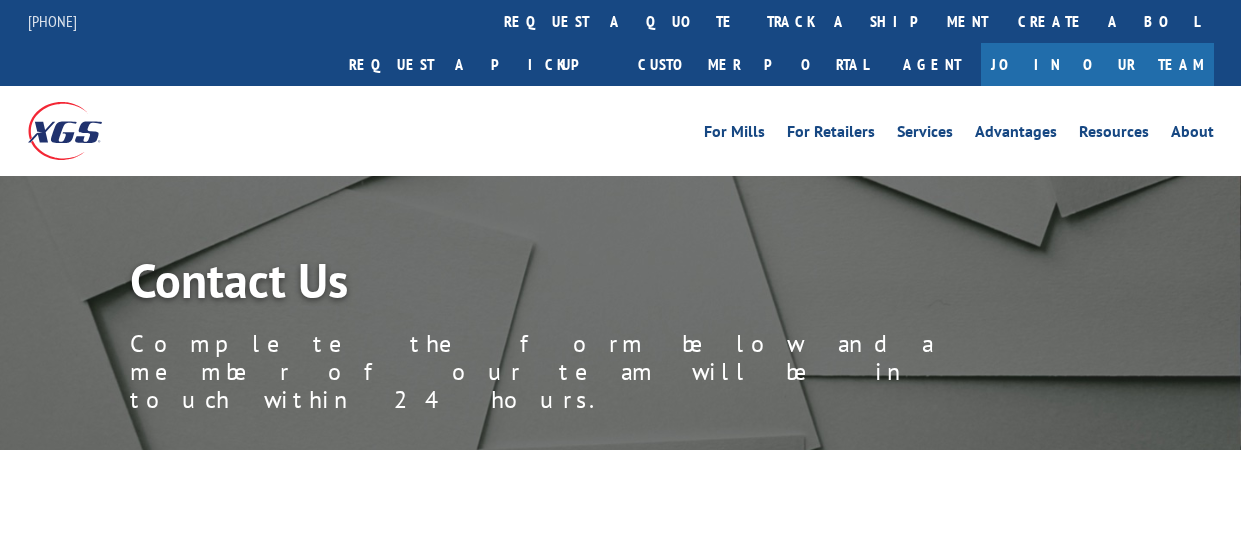 scroll, scrollTop: 0, scrollLeft: 0, axis: both 